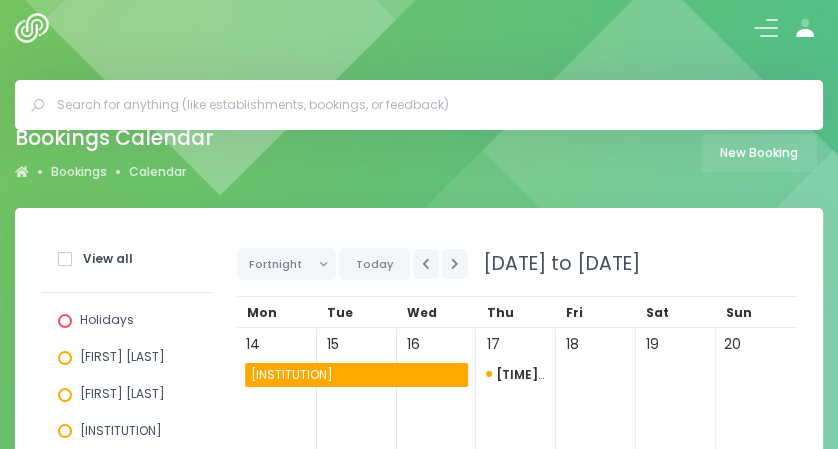 scroll, scrollTop: 117, scrollLeft: 0, axis: vertical 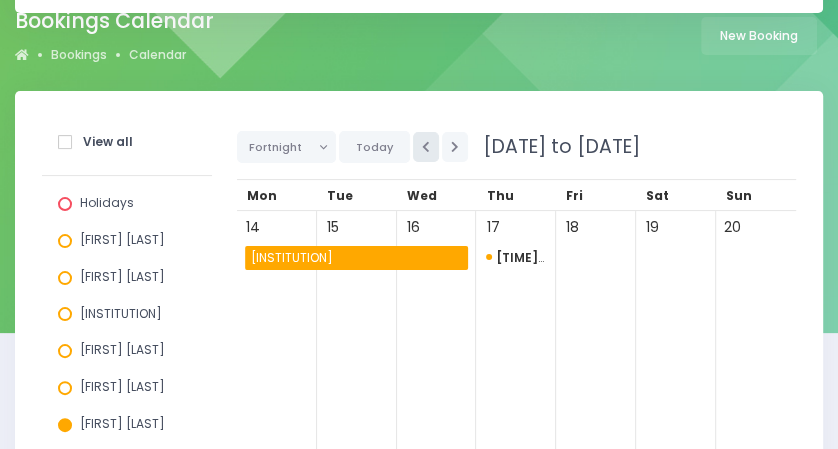 click at bounding box center (426, 147) 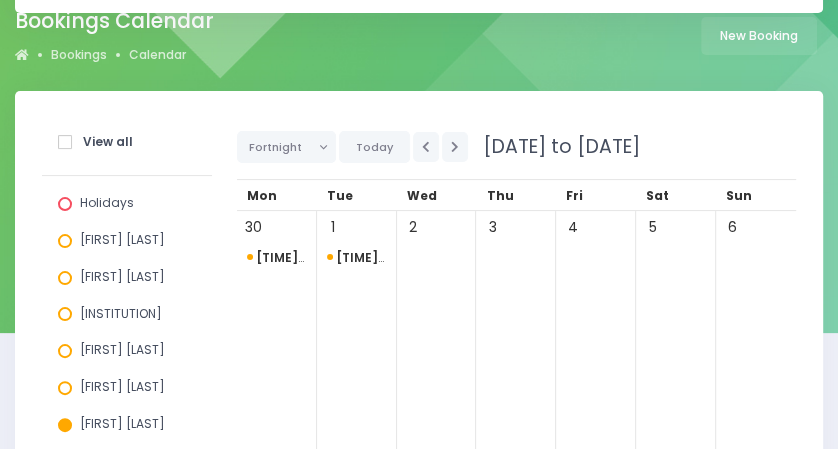 click on "[TIME]" at bounding box center (360, 257) 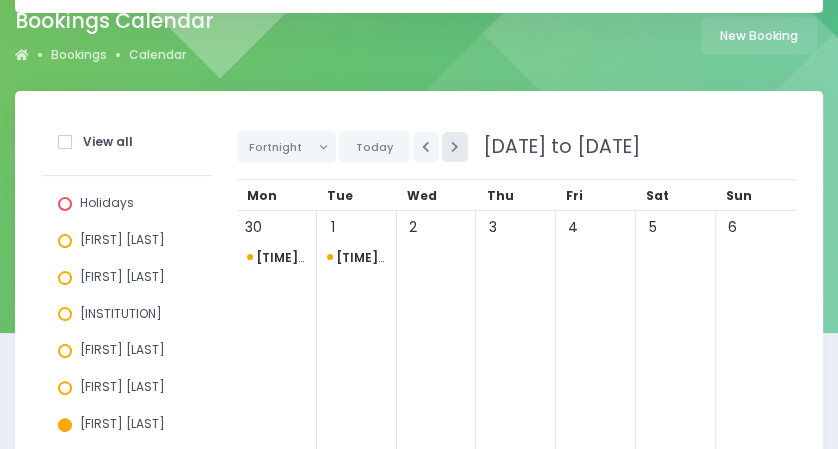click at bounding box center [455, 147] 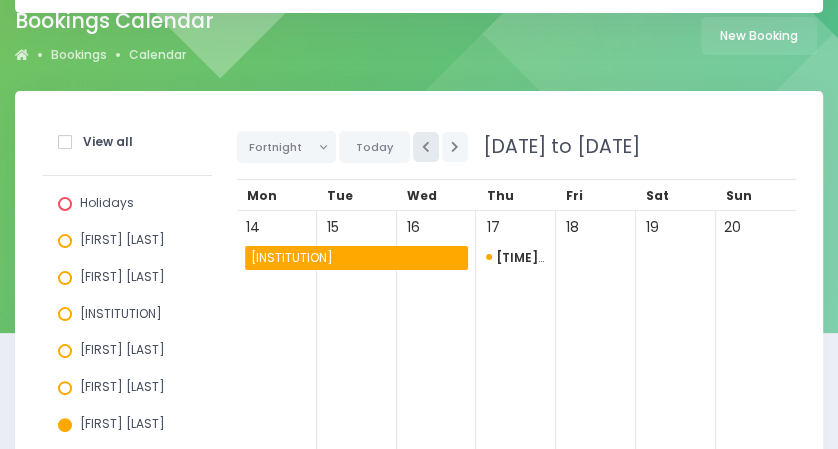 click at bounding box center (426, 147) 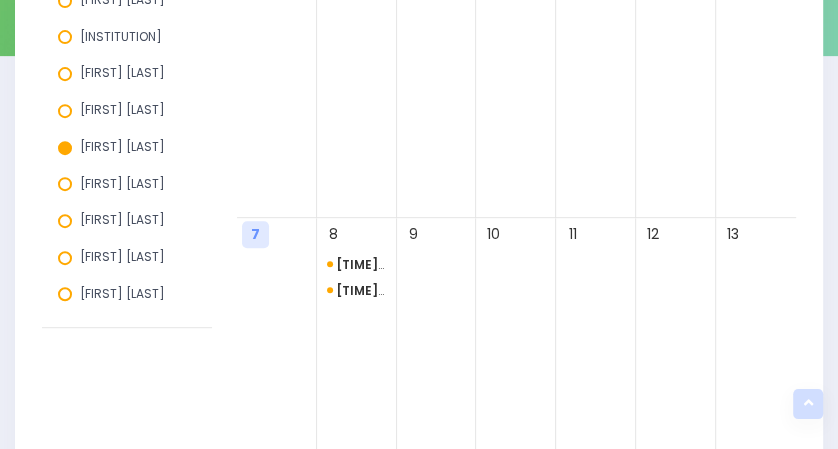 scroll, scrollTop: 412, scrollLeft: 0, axis: vertical 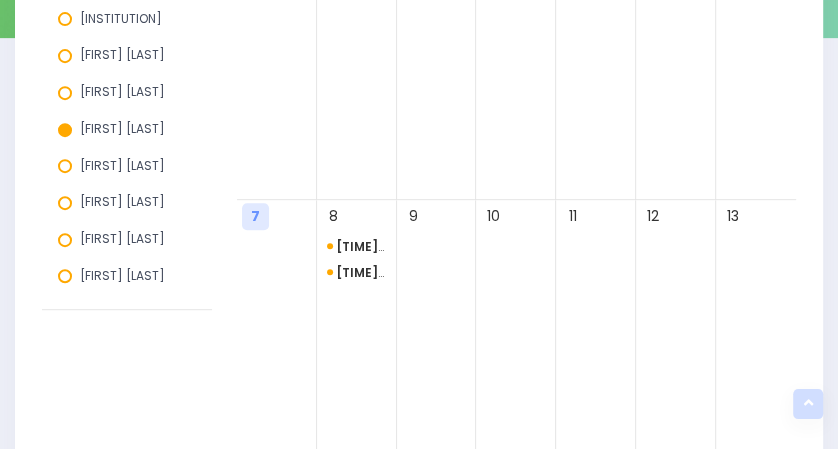 click on "[TIME]" at bounding box center (360, 246) 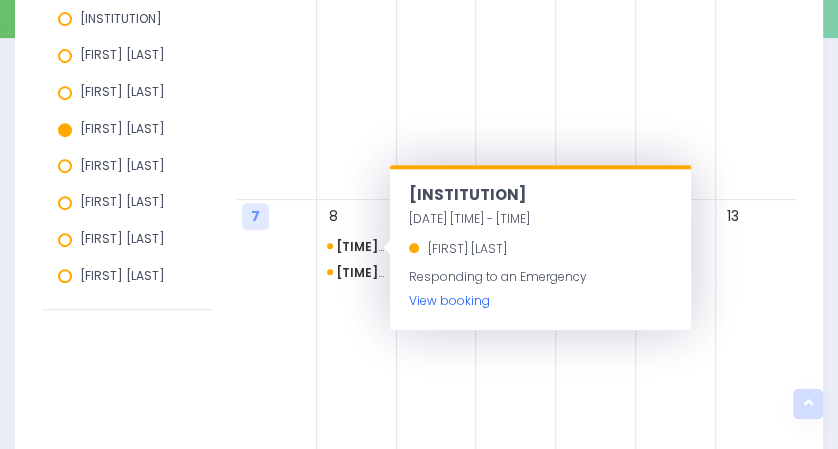 click on "View booking" at bounding box center (448, 300) 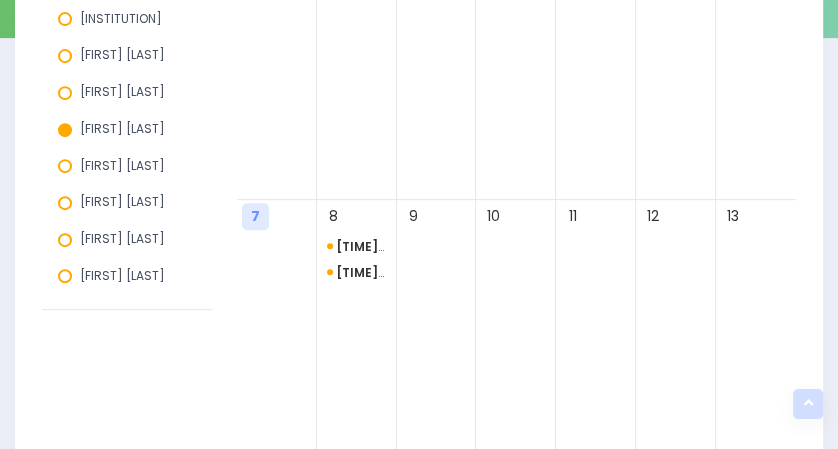 click on "6" at bounding box center (756, 58) 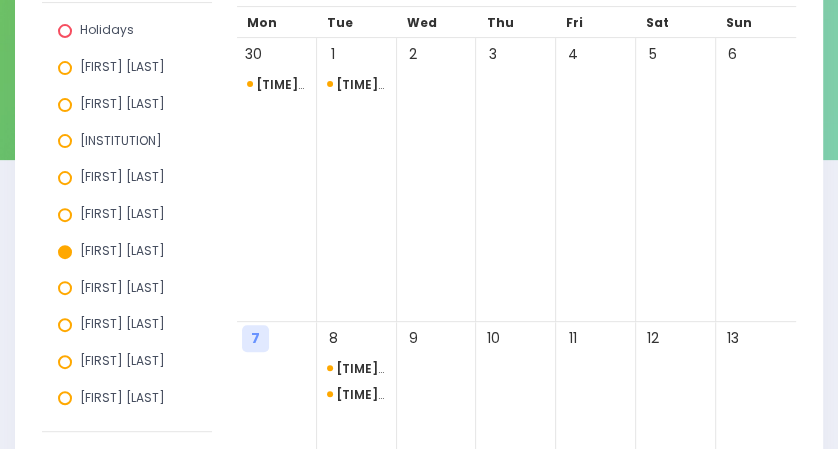 scroll, scrollTop: 0, scrollLeft: 0, axis: both 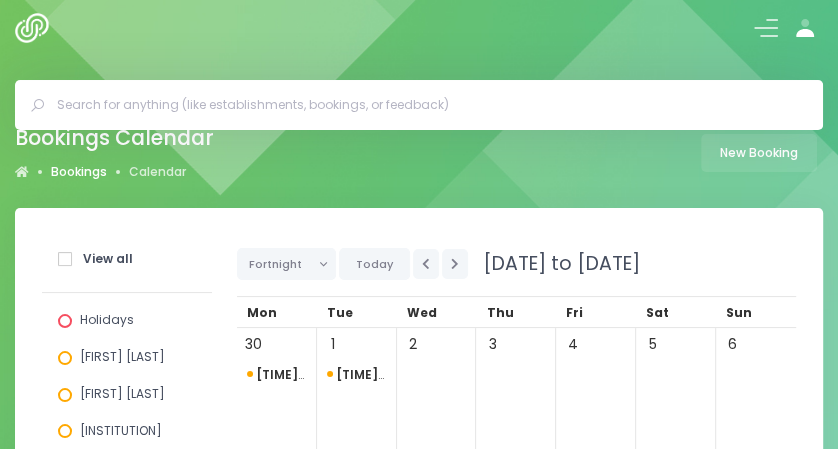 click on "Bookings" at bounding box center [79, 172] 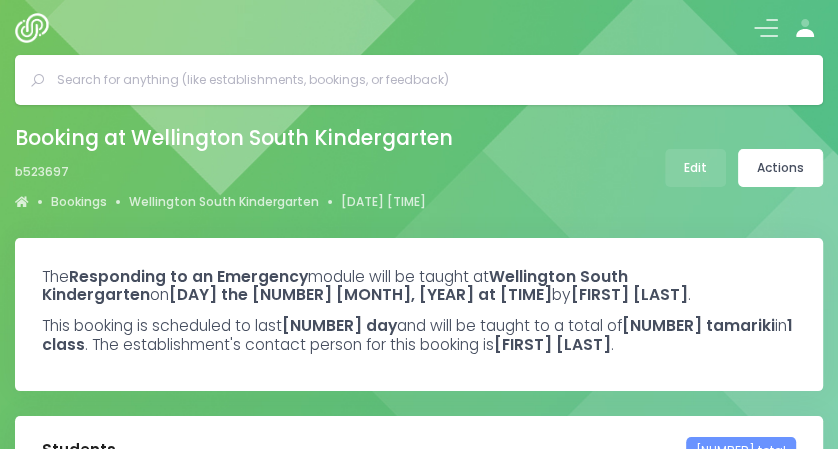 scroll, scrollTop: 64, scrollLeft: 0, axis: vertical 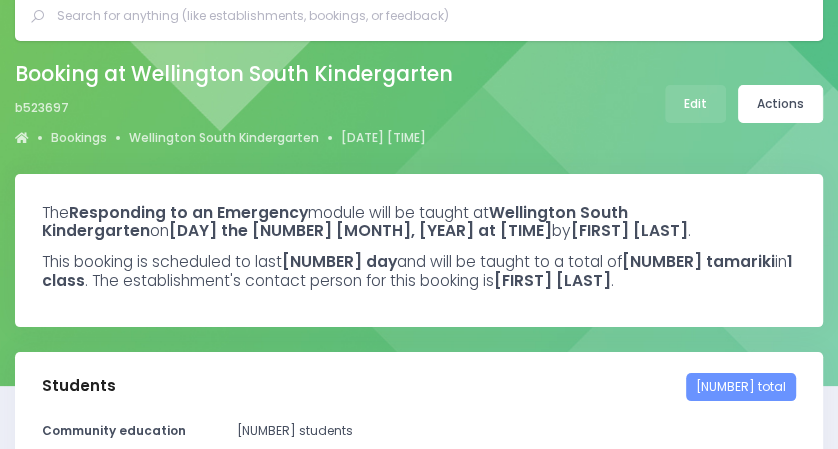 click on "The
Responding to an Emergency  module will be taught at
Wellington South Kindergarten  on
[DAY] the [NUMBER] [MONTH], [YEAR] at [TIME]
by  [LAST] .
This booking is scheduled
to last  [NUMBER]
day  and will be taught
to a total of  [NUMBER] tamariki  in  [NUMBER] class . The establishment's contact person for
this
booking is  [LAST] ." at bounding box center (419, 250) 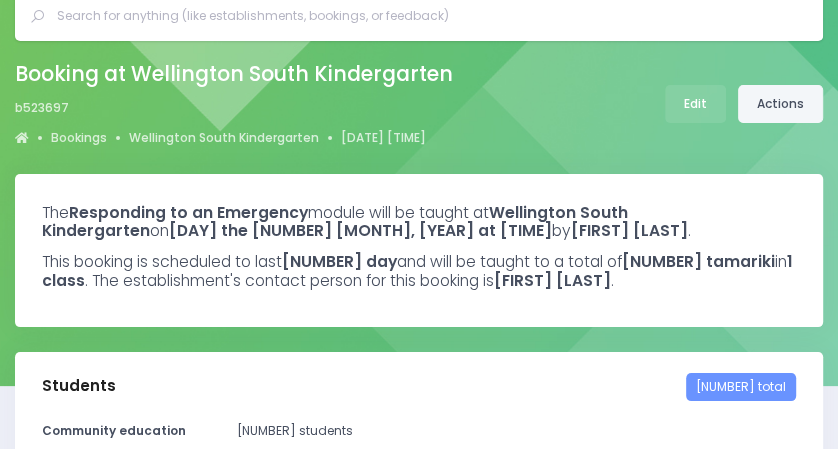 click on "Actions" at bounding box center (780, 104) 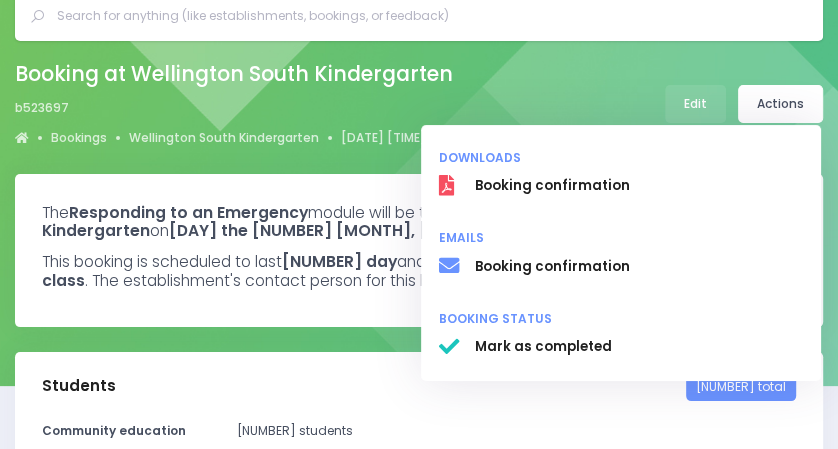 click on "[NUMBER]
day" at bounding box center [339, 261] 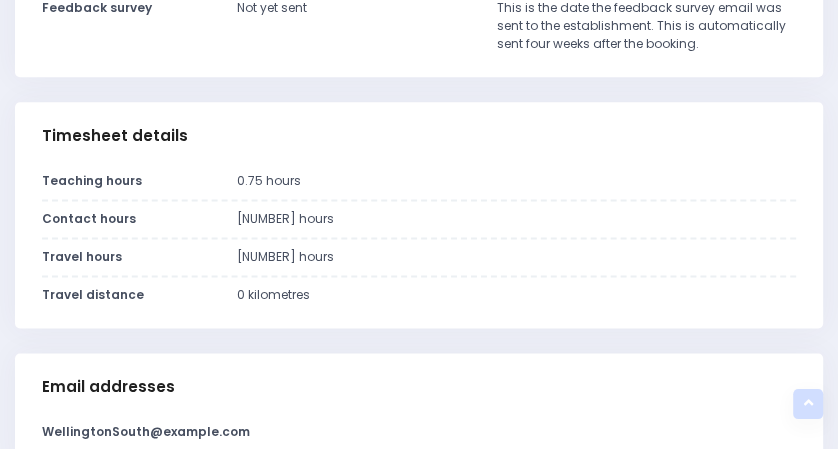 scroll, scrollTop: 1255, scrollLeft: 0, axis: vertical 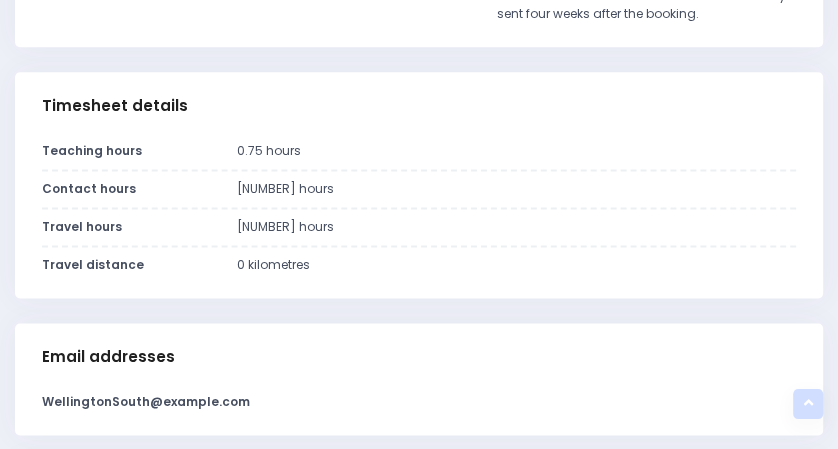 click on "0
kilometres" at bounding box center [516, 151] 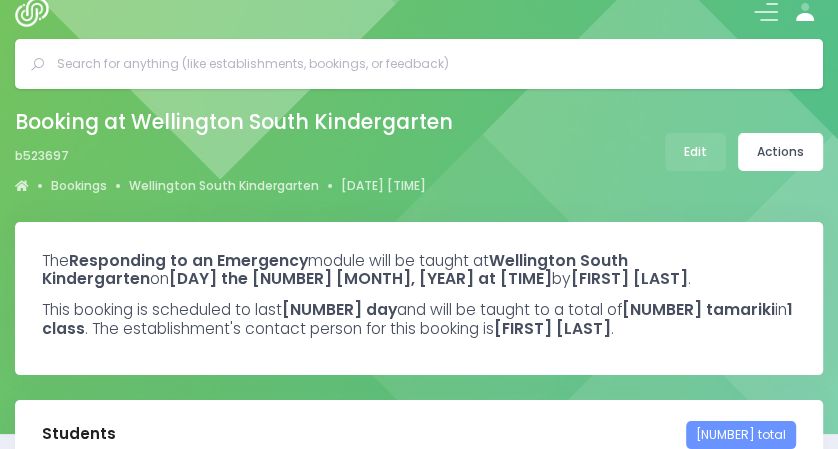 scroll, scrollTop: 0, scrollLeft: 0, axis: both 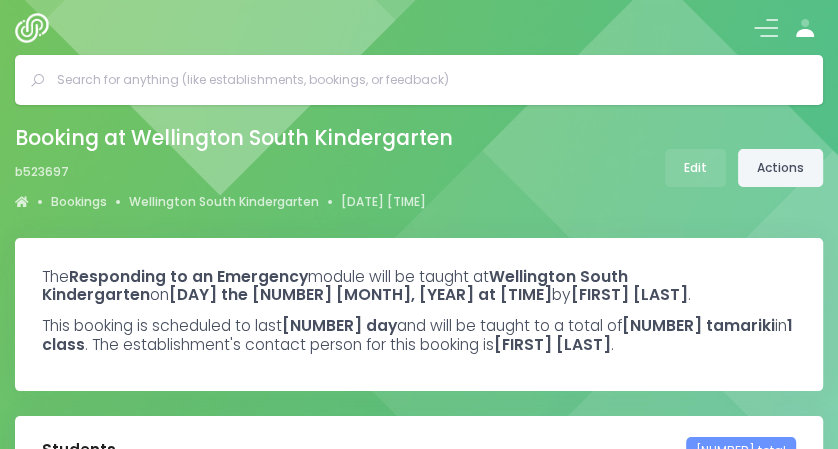 click on "Actions" at bounding box center (780, 168) 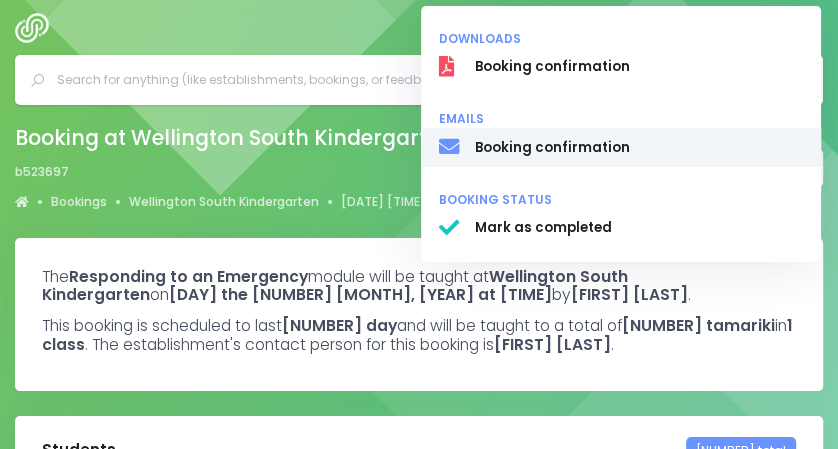 click on "Booking confirmation" at bounding box center (639, 67) 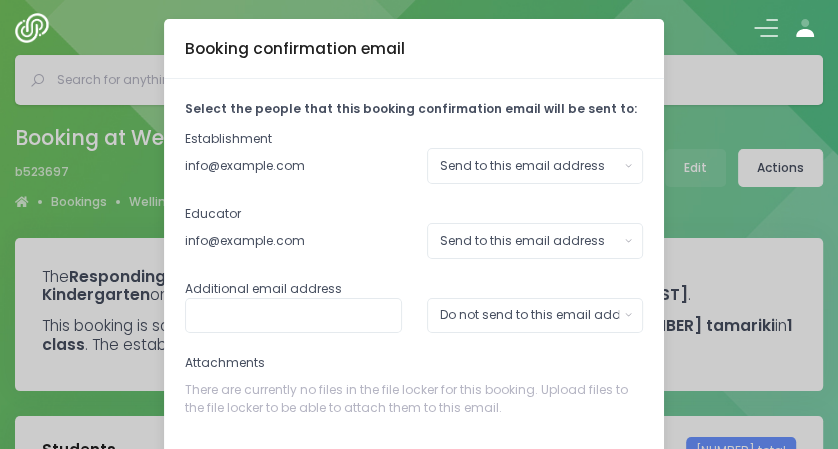 scroll, scrollTop: 3, scrollLeft: 0, axis: vertical 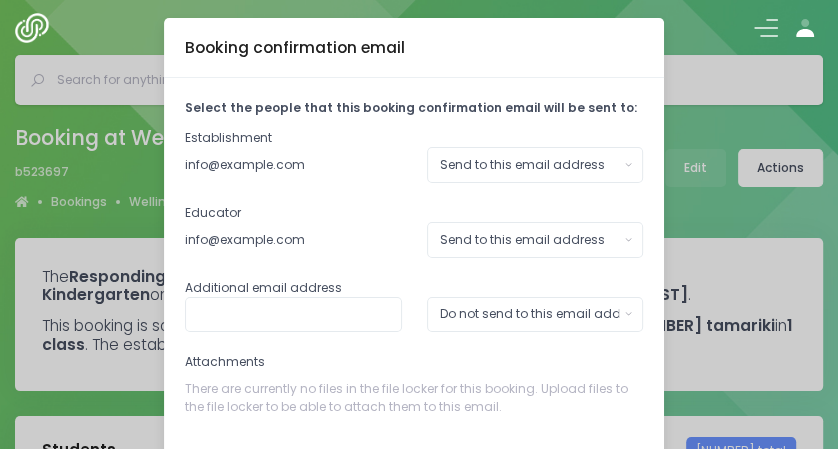 click on "Booking confirmation email
Select the people that this booking confirmation email will be sent to:
Establishment
info@wmkindergartens.org.nz
Send to this email address
Do not send to this email address
Send to this email address
Educator
Cancel" at bounding box center [419, 224] 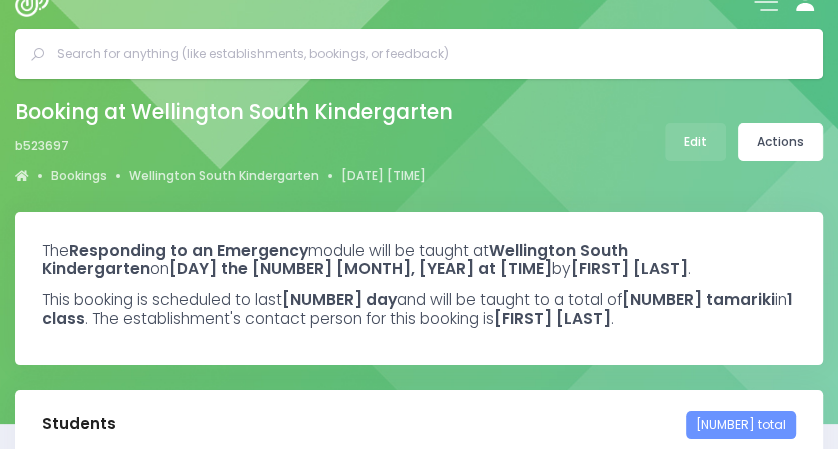 scroll, scrollTop: 0, scrollLeft: 0, axis: both 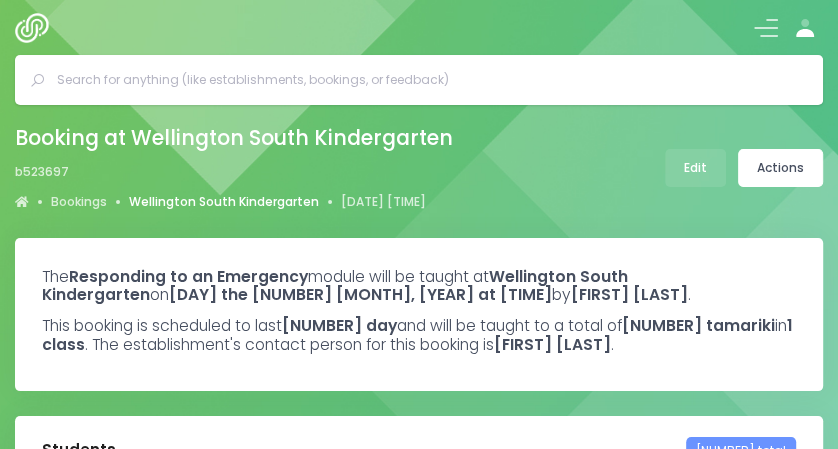 click on "[INSTITUTION]" at bounding box center [224, 202] 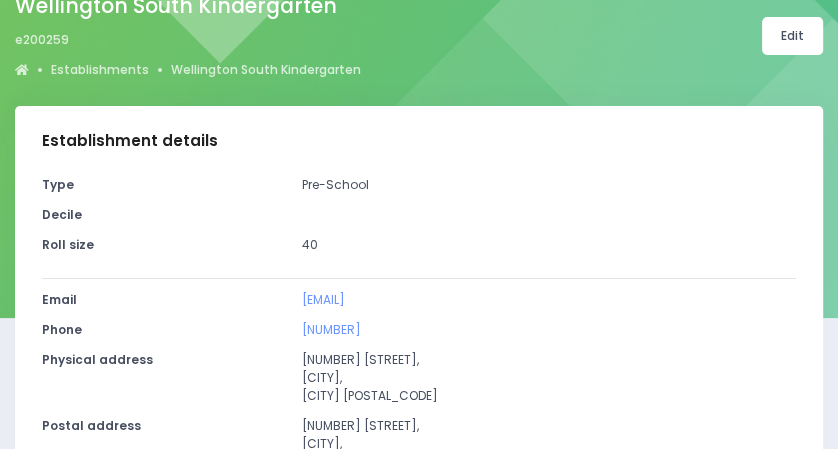 scroll, scrollTop: 135, scrollLeft: 0, axis: vertical 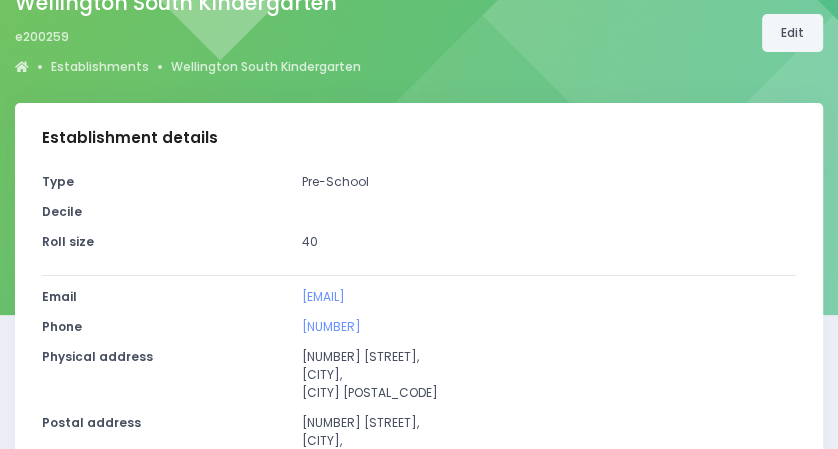 click on "Edit" at bounding box center [792, 33] 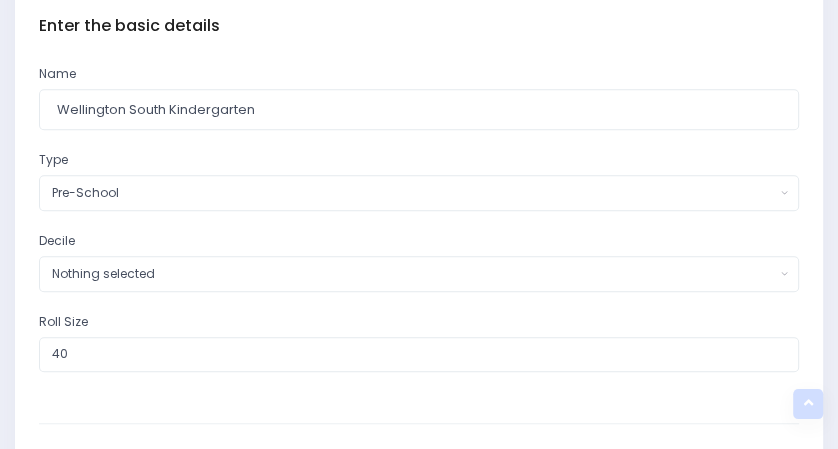 scroll, scrollTop: 727, scrollLeft: 0, axis: vertical 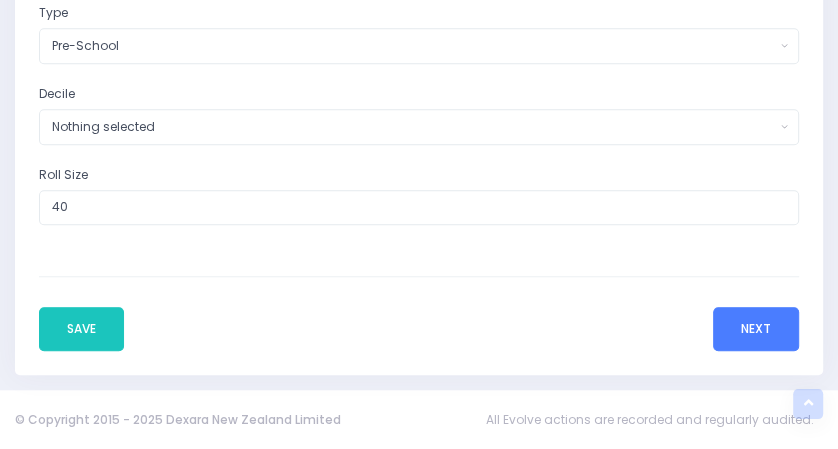 click on "Next" at bounding box center (756, 329) 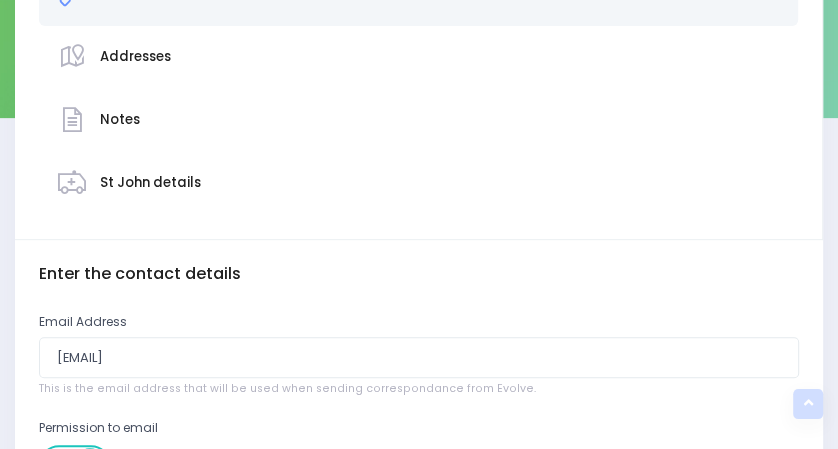 scroll, scrollTop: 332, scrollLeft: 0, axis: vertical 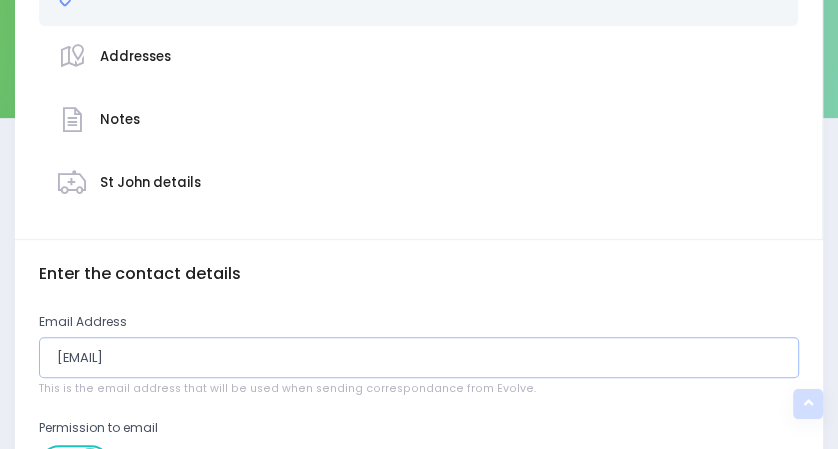 drag, startPoint x: 340, startPoint y: 357, endPoint x: 32, endPoint y: 358, distance: 308.00162 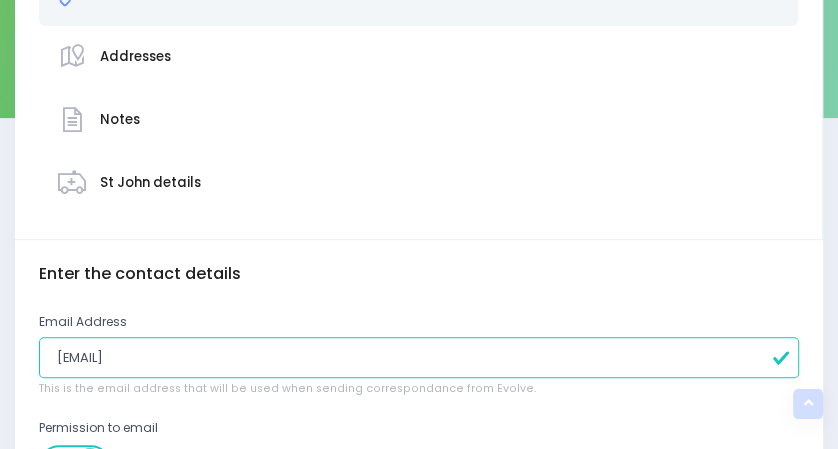 type on "WellingtonSouth@wmkindergartens.org.nz" 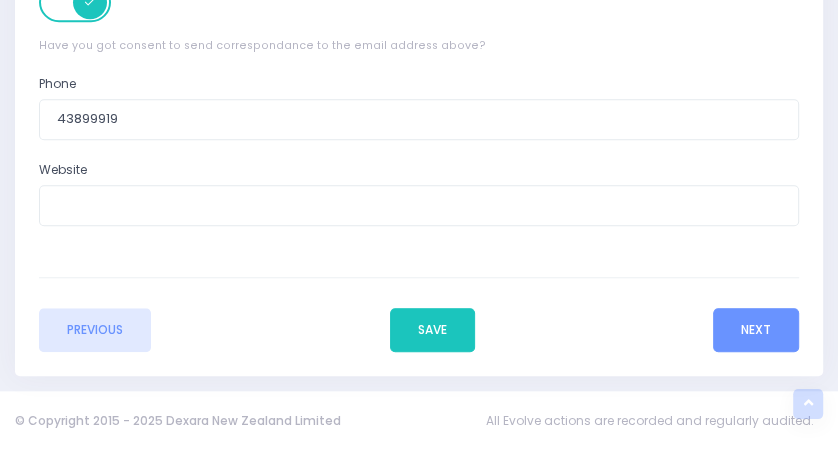 scroll, scrollTop: 796, scrollLeft: 0, axis: vertical 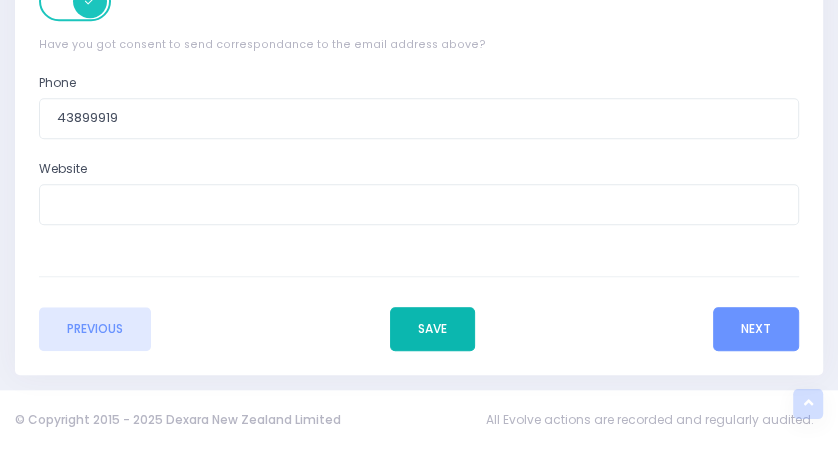 click on "Save" at bounding box center [432, 329] 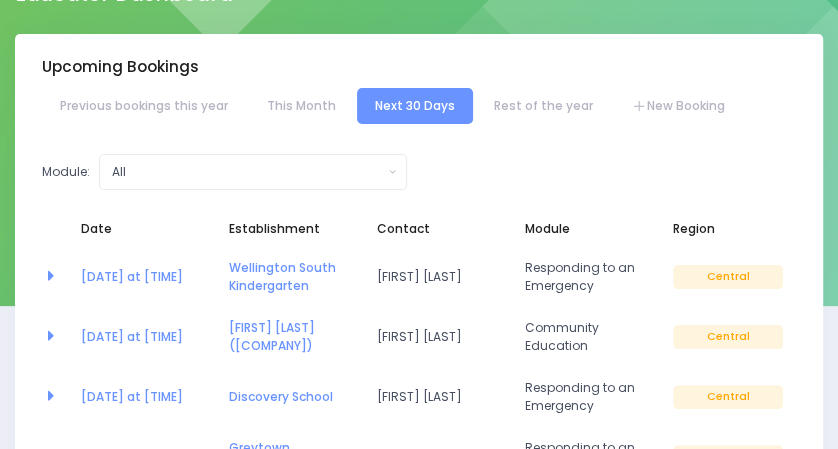 scroll, scrollTop: 145, scrollLeft: 0, axis: vertical 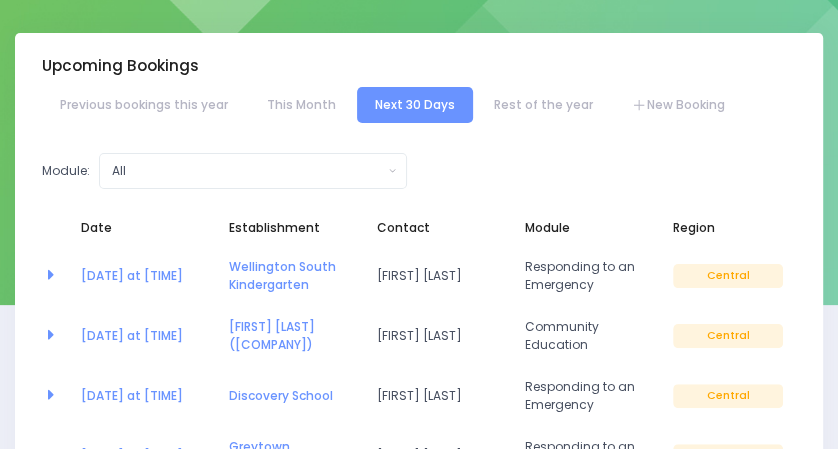 click on "[DATE] at [TIME]" at bounding box center (136, 276) 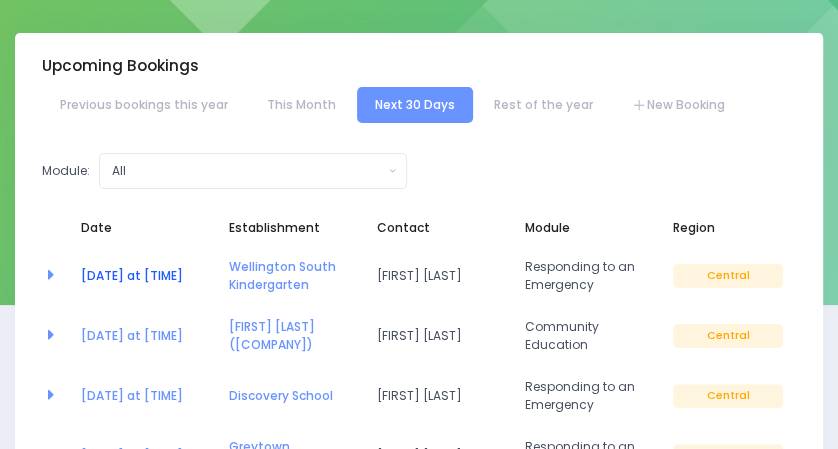 click on "[DATE] at [TIME]" at bounding box center [132, 275] 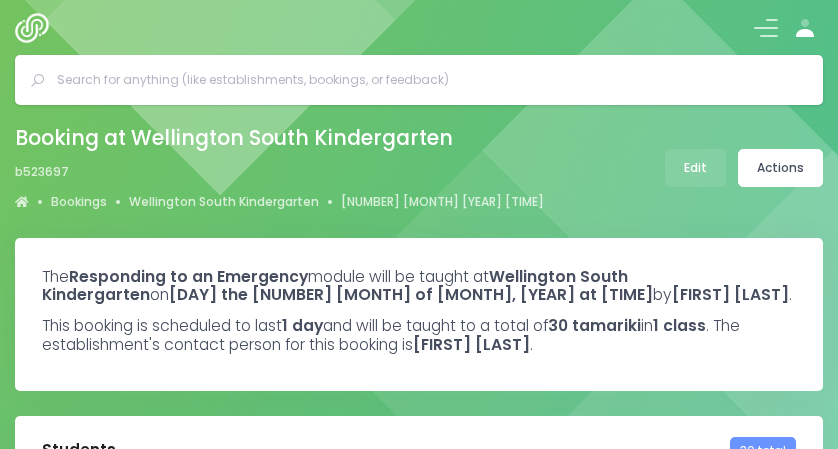 scroll, scrollTop: 0, scrollLeft: 0, axis: both 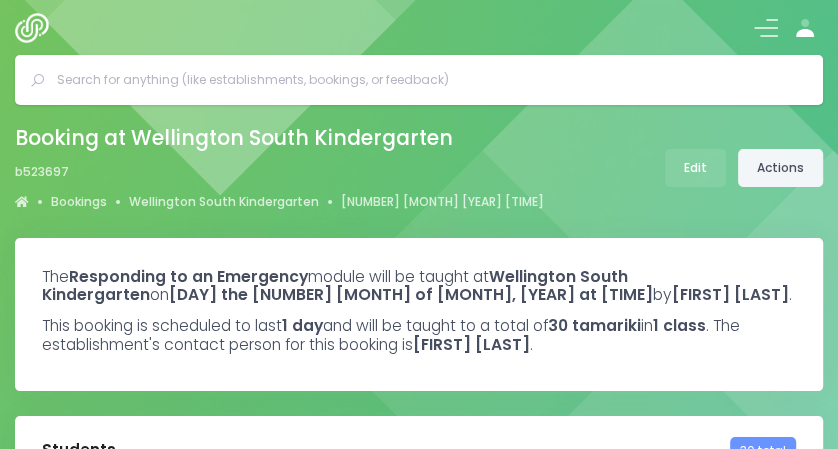 click on "Actions" at bounding box center (780, 168) 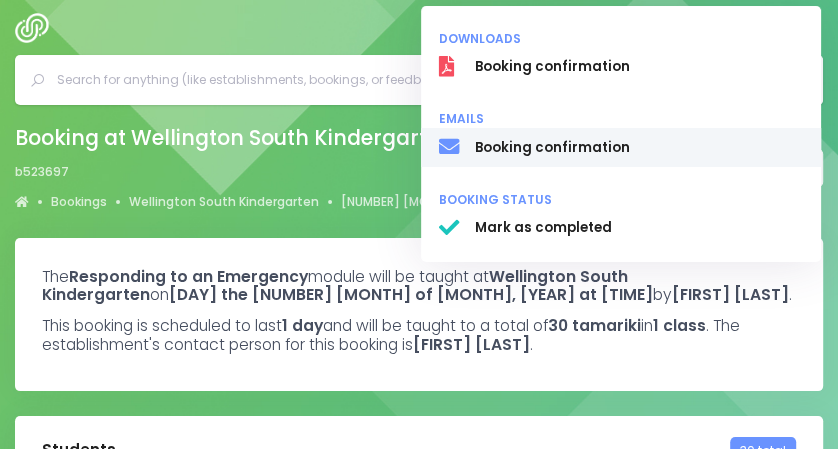 click on "Booking confirmation" at bounding box center [639, 67] 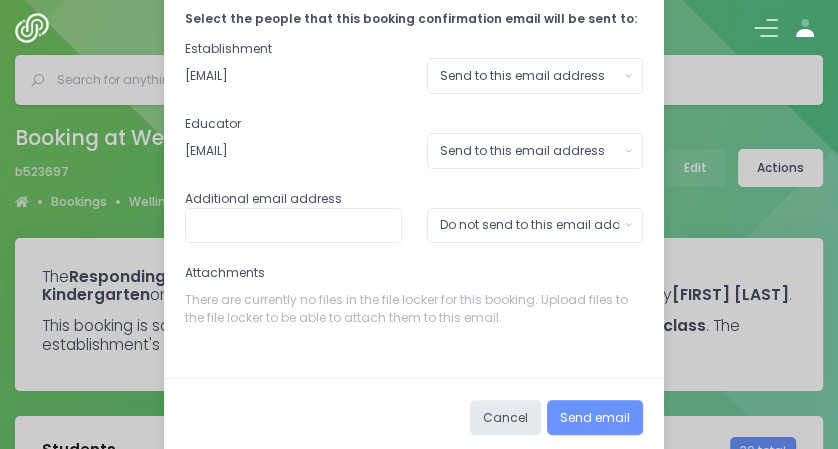 scroll, scrollTop: 112, scrollLeft: 0, axis: vertical 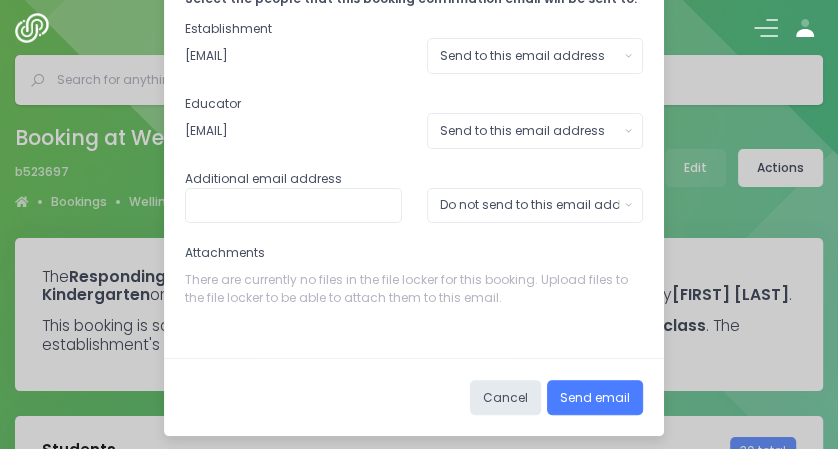 click on "Send email" at bounding box center (595, 398) 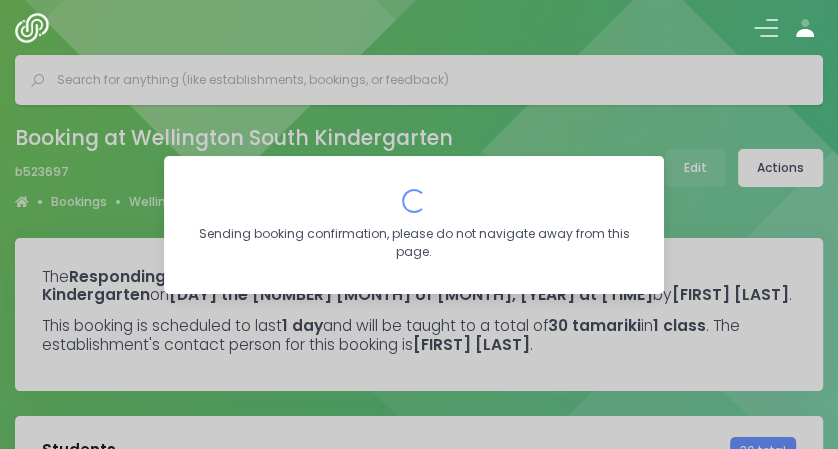 scroll, scrollTop: 0, scrollLeft: 0, axis: both 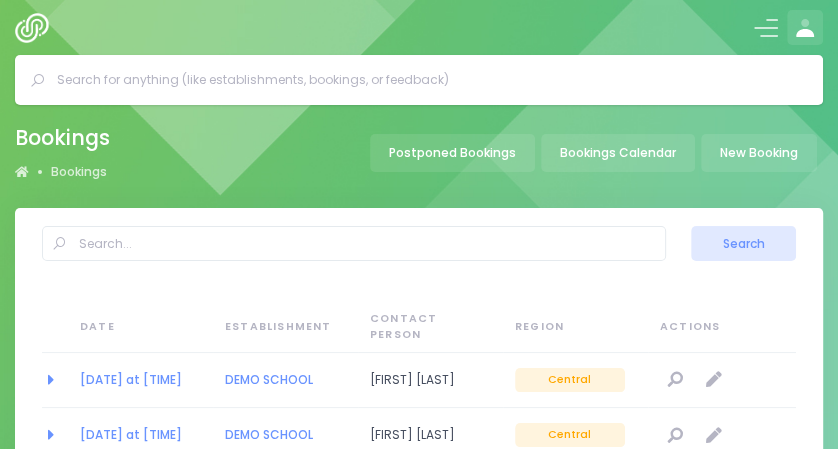 click at bounding box center [805, 28] 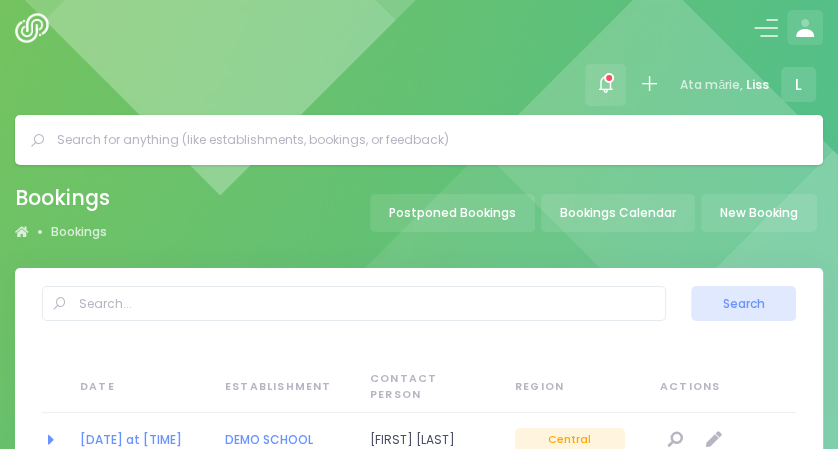 click at bounding box center [605, 84] 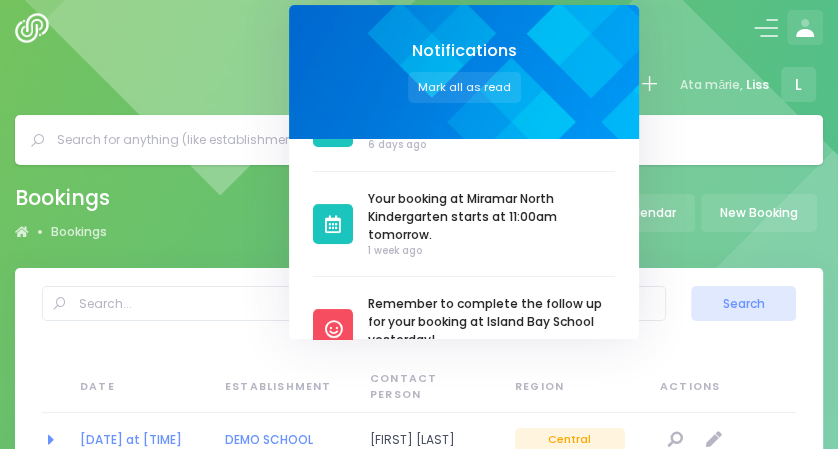 scroll, scrollTop: 266, scrollLeft: 0, axis: vertical 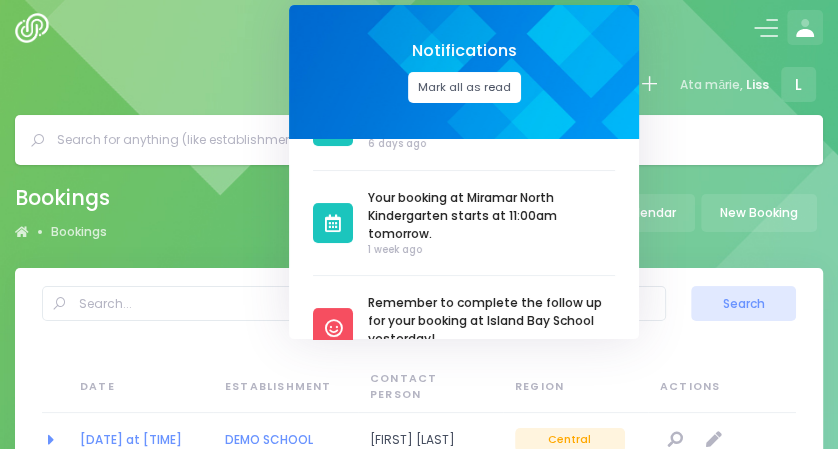 click on "Mark all as read" at bounding box center (463, 87) 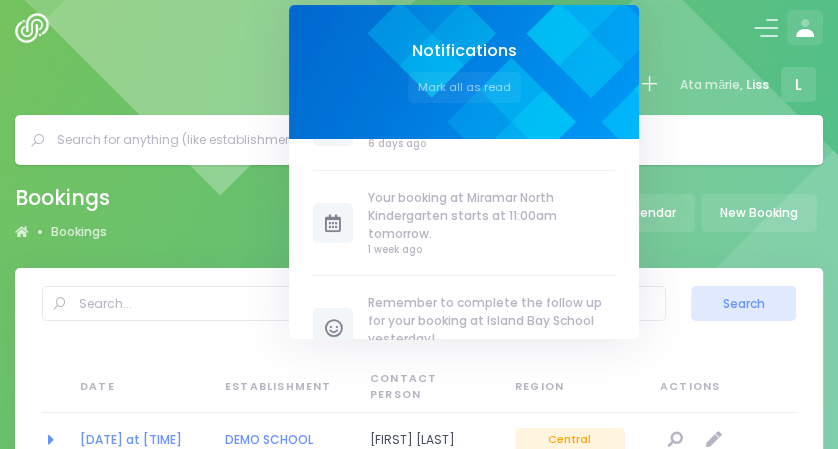 click on "Bookings
Bookings
Postponed Bookings
Bookings Calendar
New Booking" at bounding box center (419, 213) 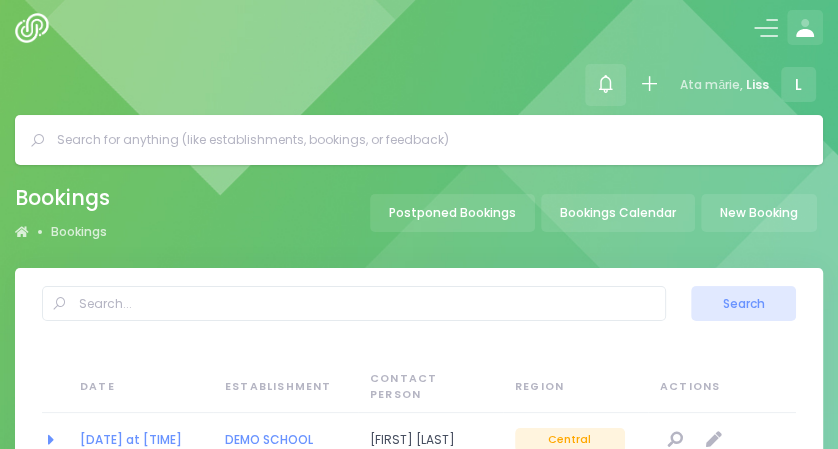 click at bounding box center (605, 85) 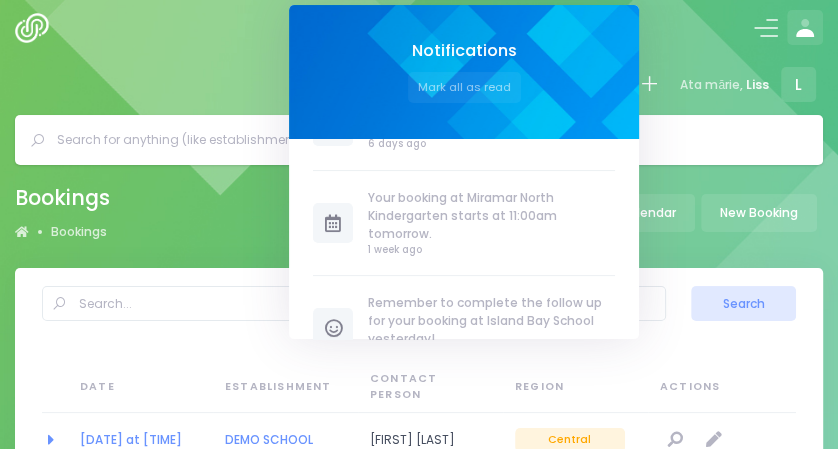 click at bounding box center (419, 140) 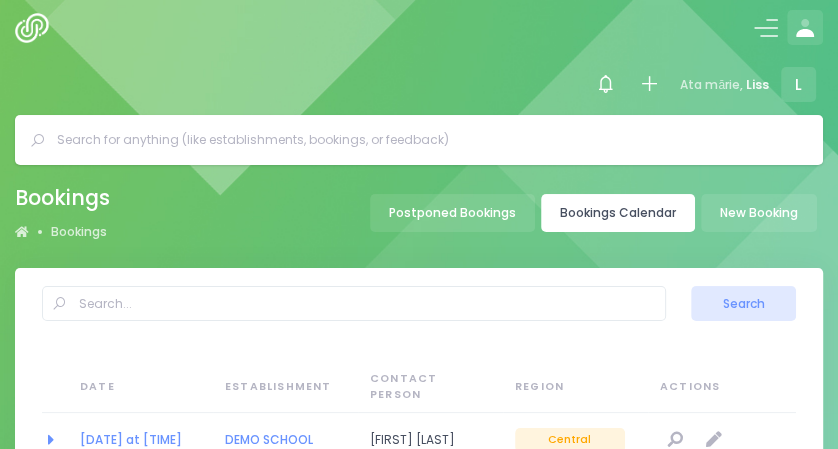 click on "Bookings Calendar" at bounding box center (618, 213) 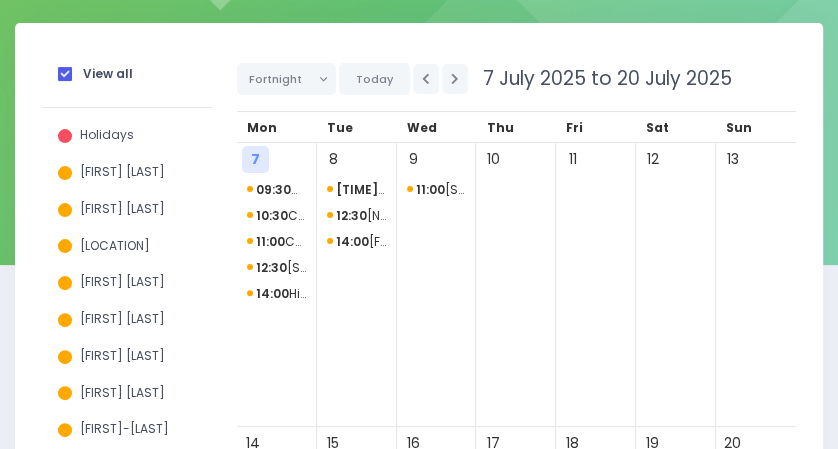 scroll, scrollTop: 186, scrollLeft: 0, axis: vertical 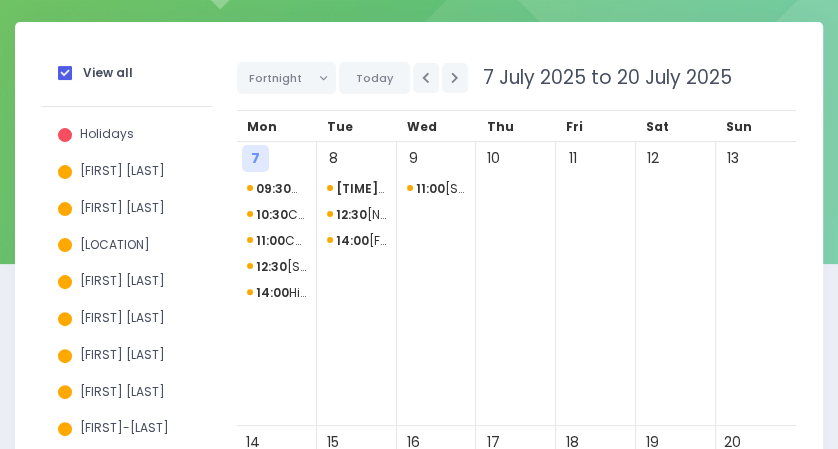 click at bounding box center [65, 73] 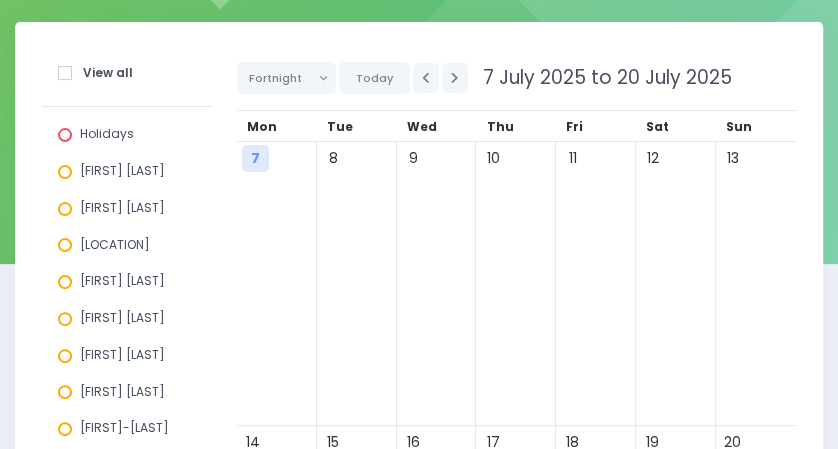 click at bounding box center (65, 135) 